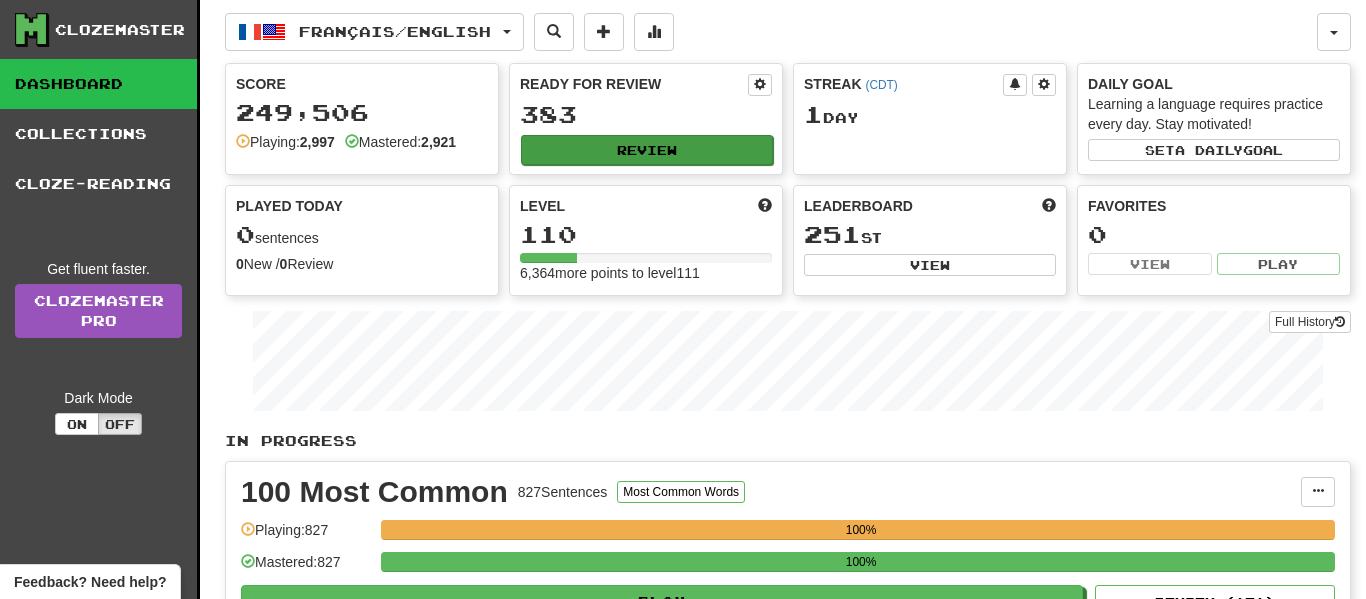 scroll, scrollTop: 0, scrollLeft: 0, axis: both 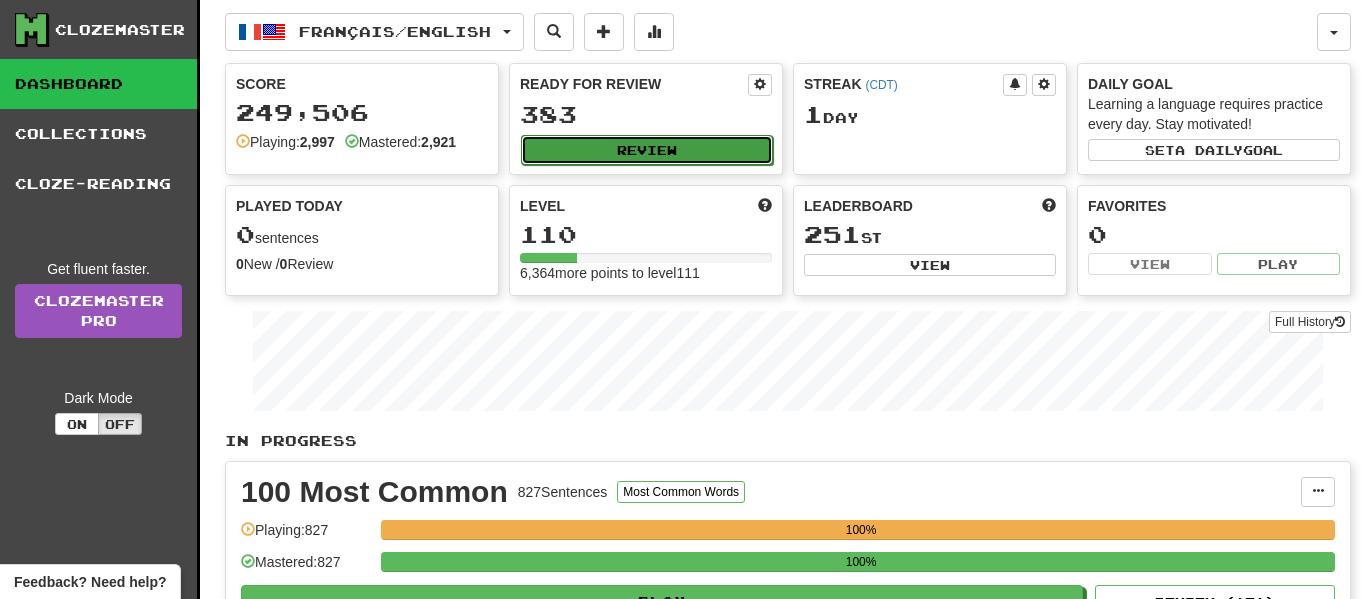 click on "Review" at bounding box center [647, 150] 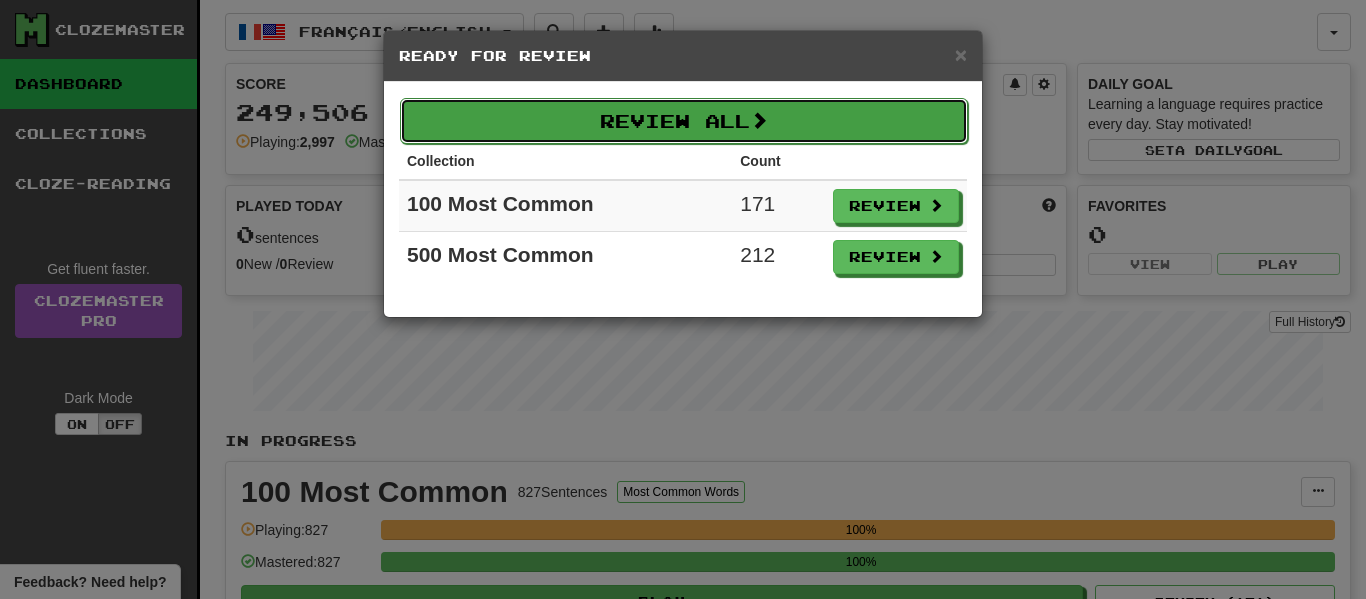 click on "Review All" at bounding box center [684, 121] 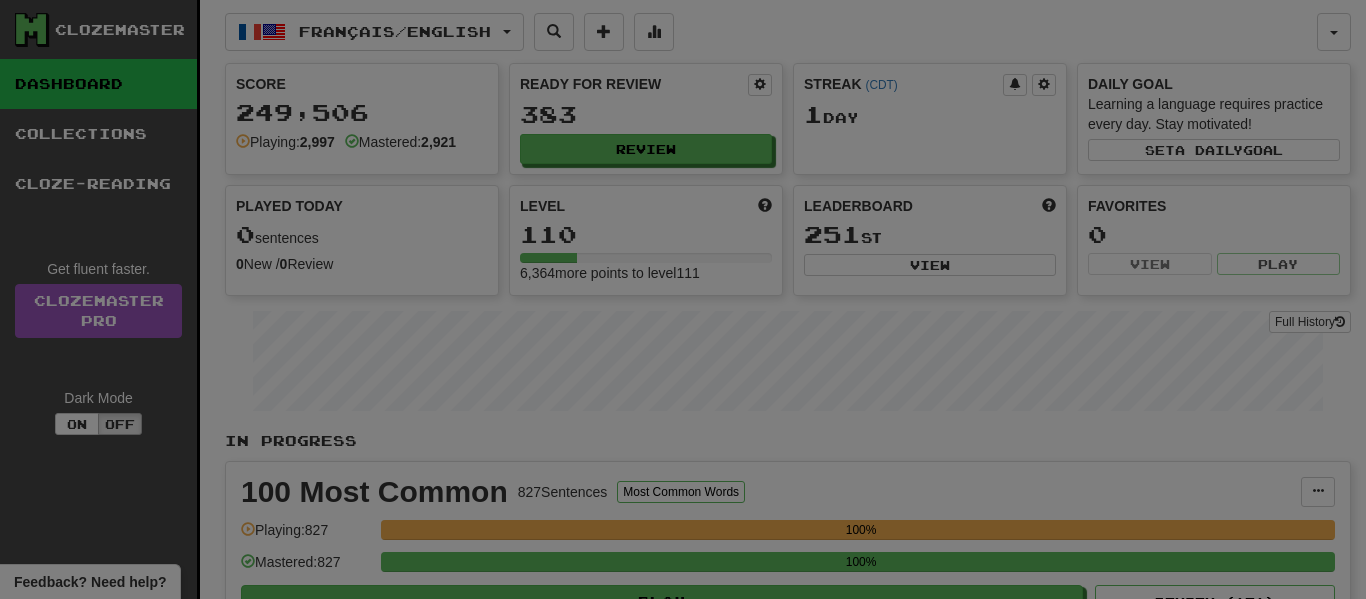 select on "**" 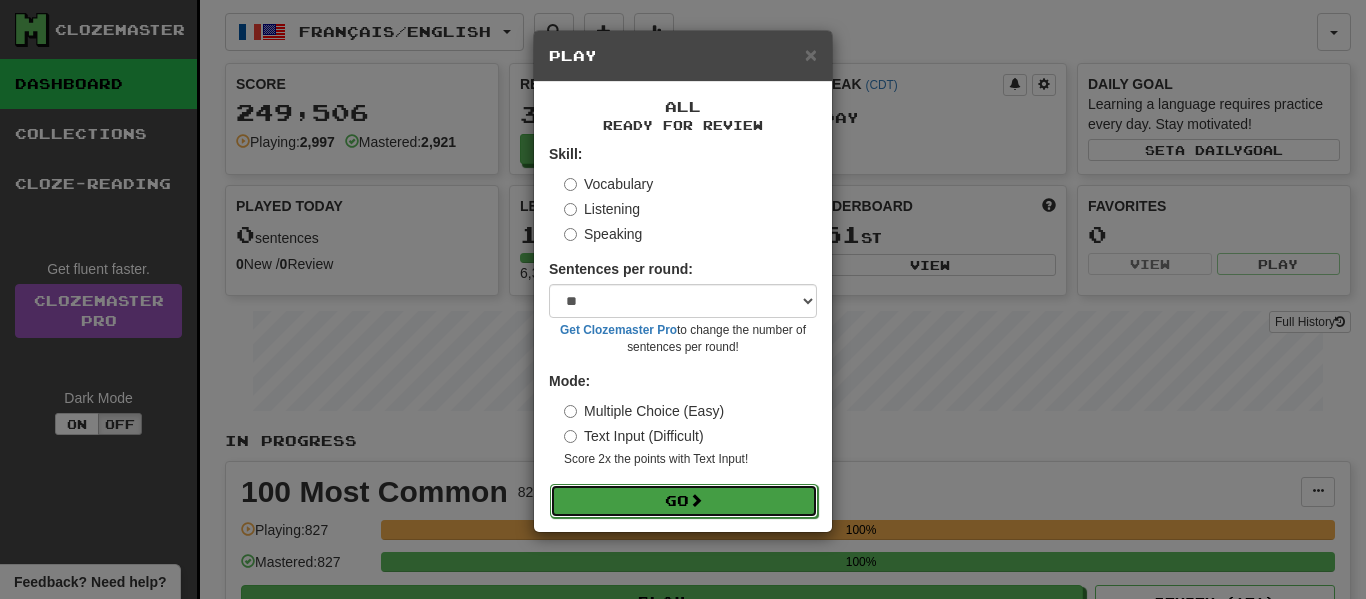 click on "Go" at bounding box center [684, 501] 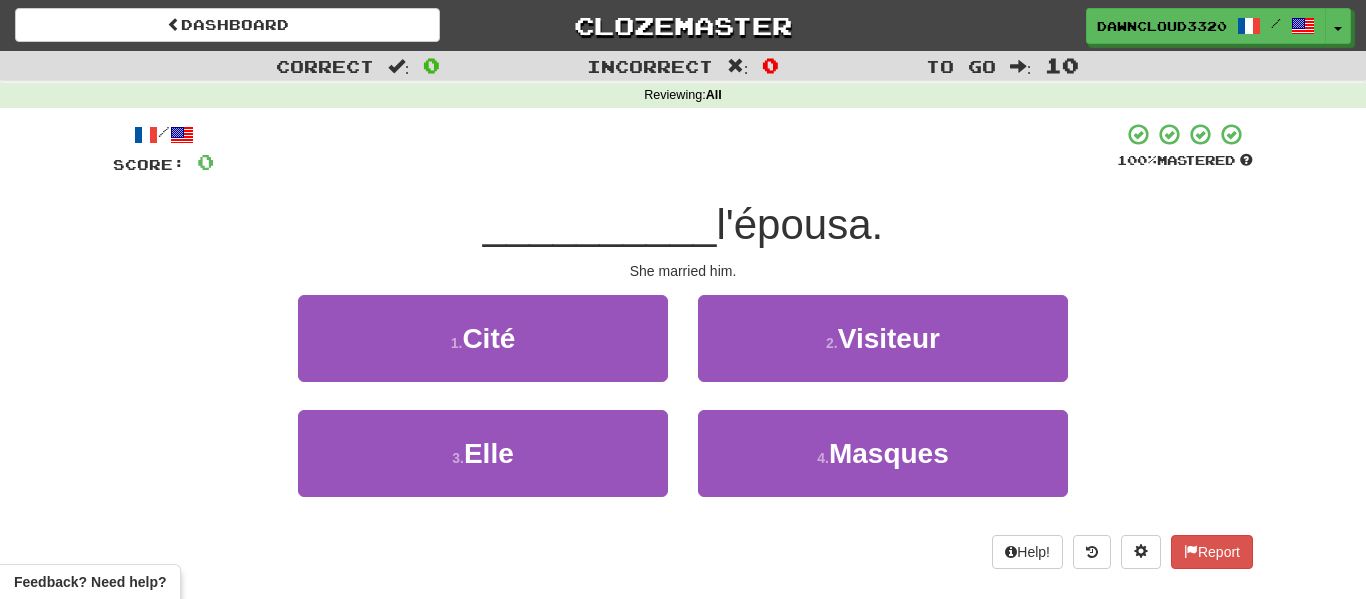scroll, scrollTop: 0, scrollLeft: 0, axis: both 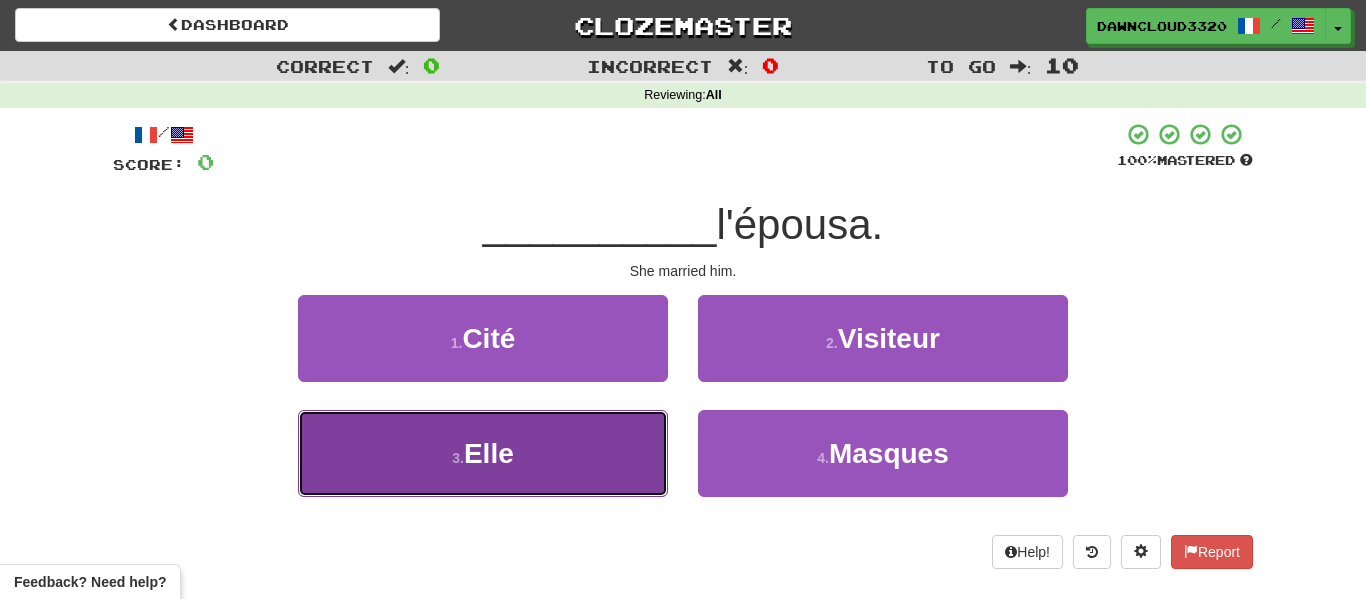 click on "3 .  Elle" at bounding box center [483, 453] 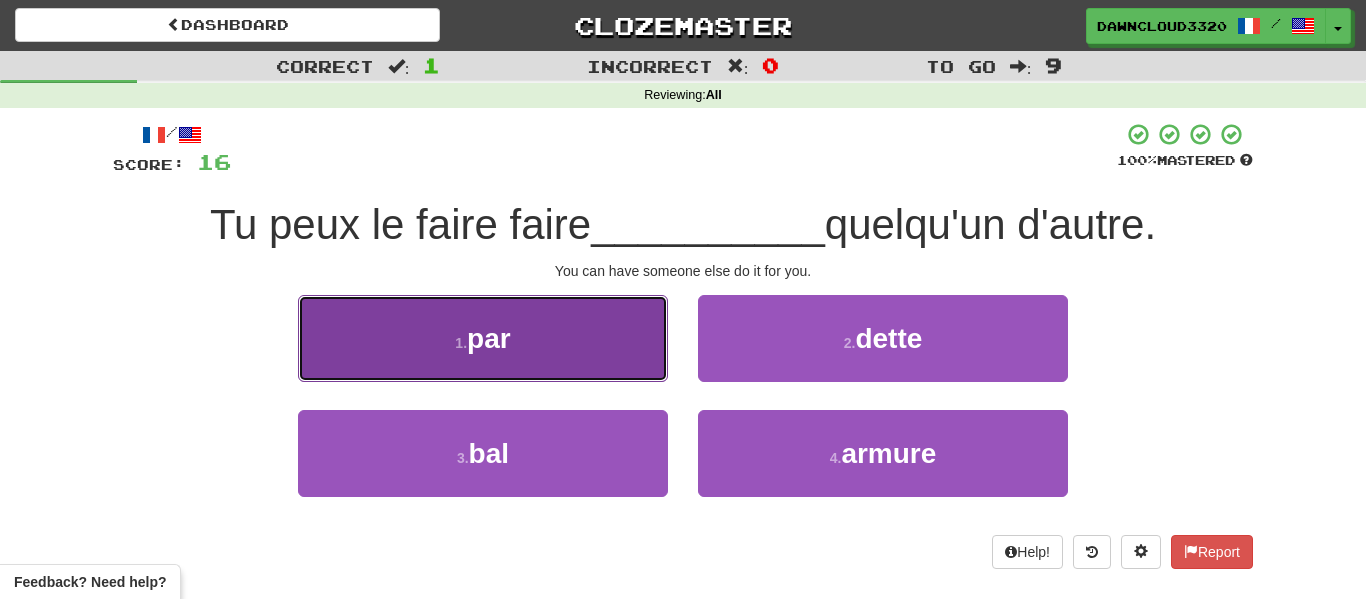click on "par" at bounding box center [489, 338] 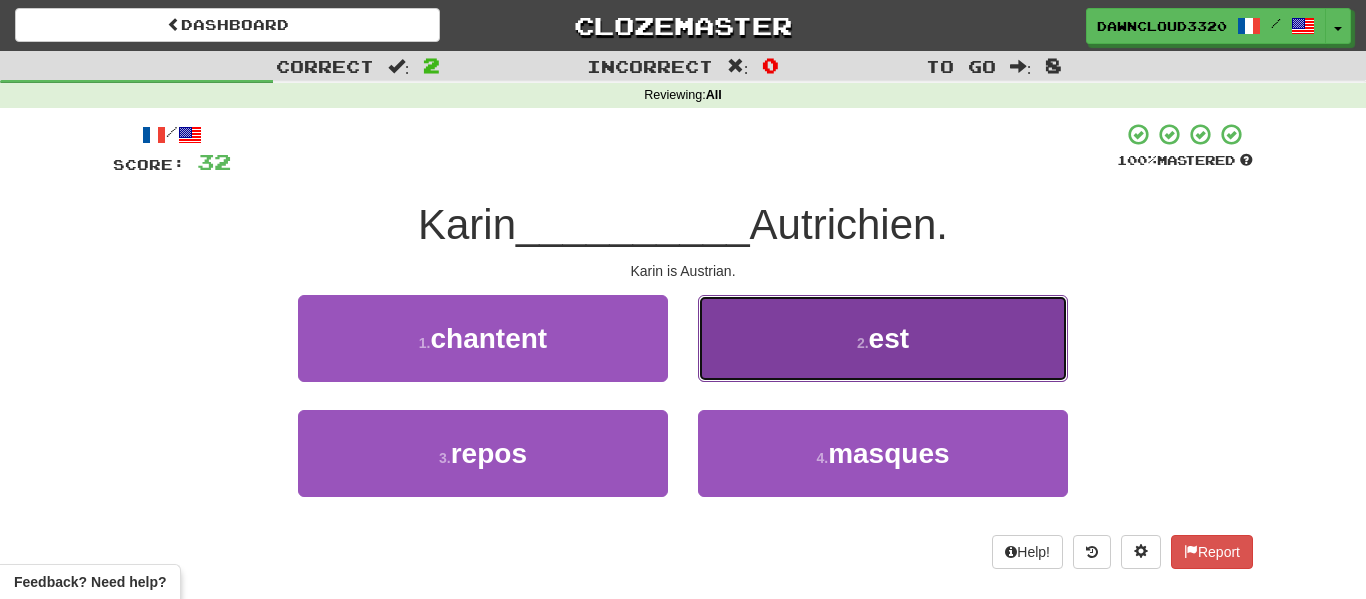 click on "2 .  est" at bounding box center [883, 338] 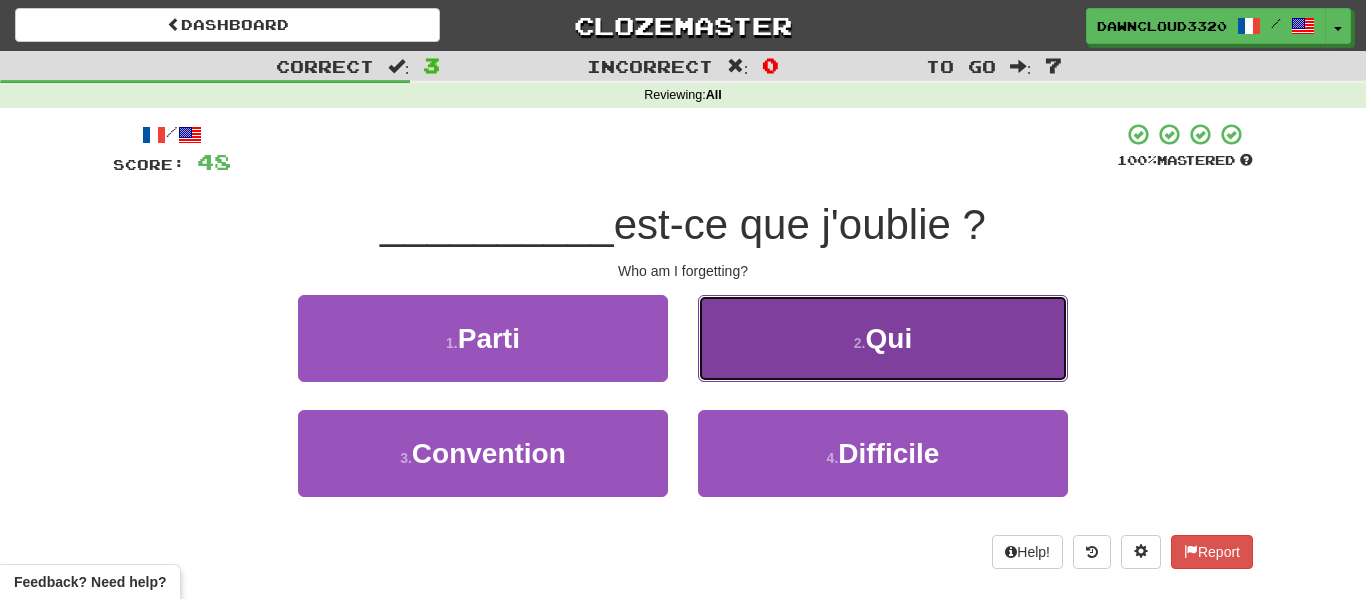 click on "2 .  Qui" at bounding box center (883, 338) 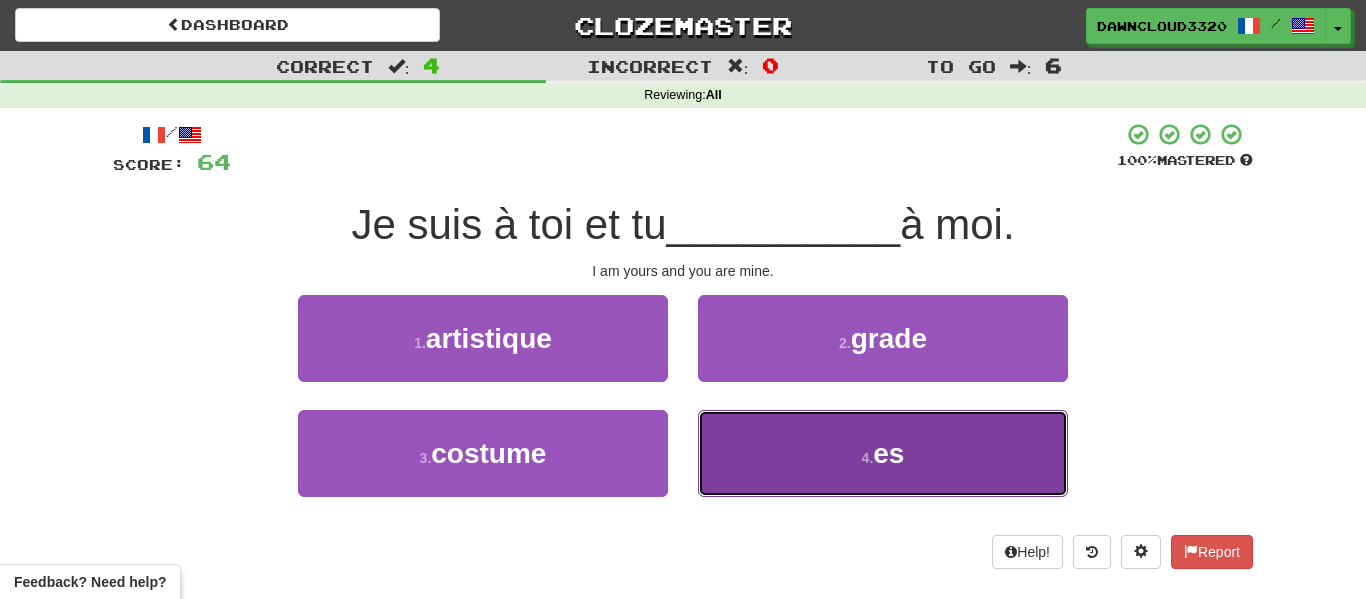 click on "4 .  es" at bounding box center (883, 453) 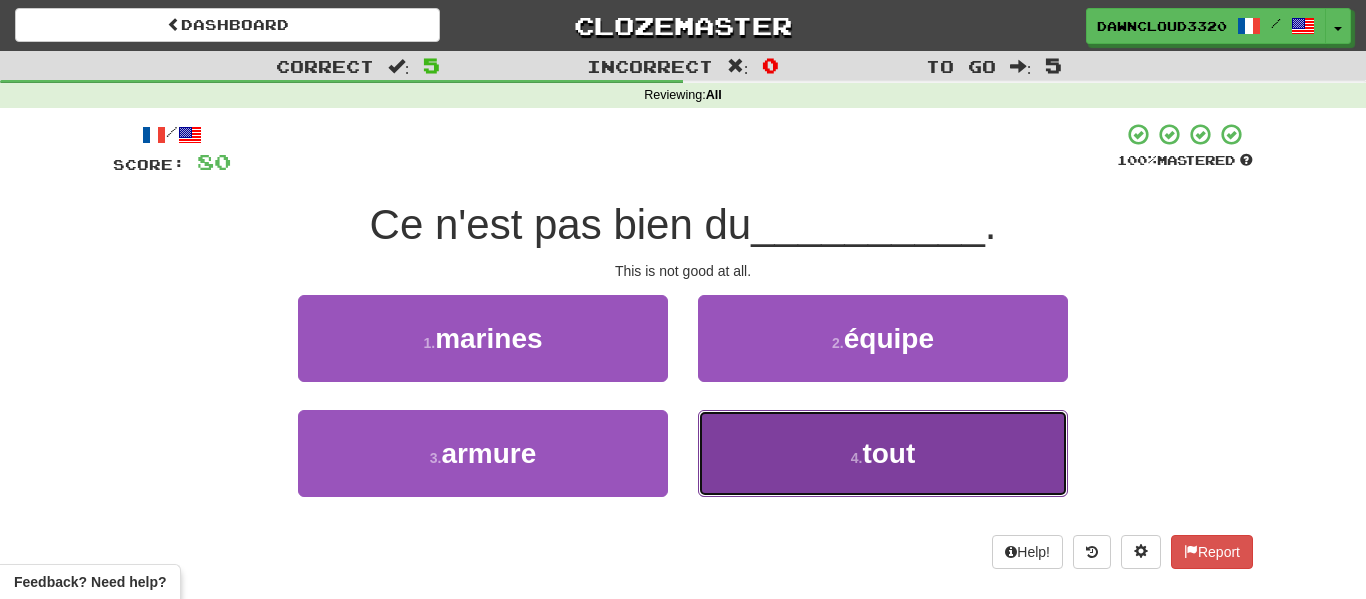 click on "4 .  tout" at bounding box center (883, 453) 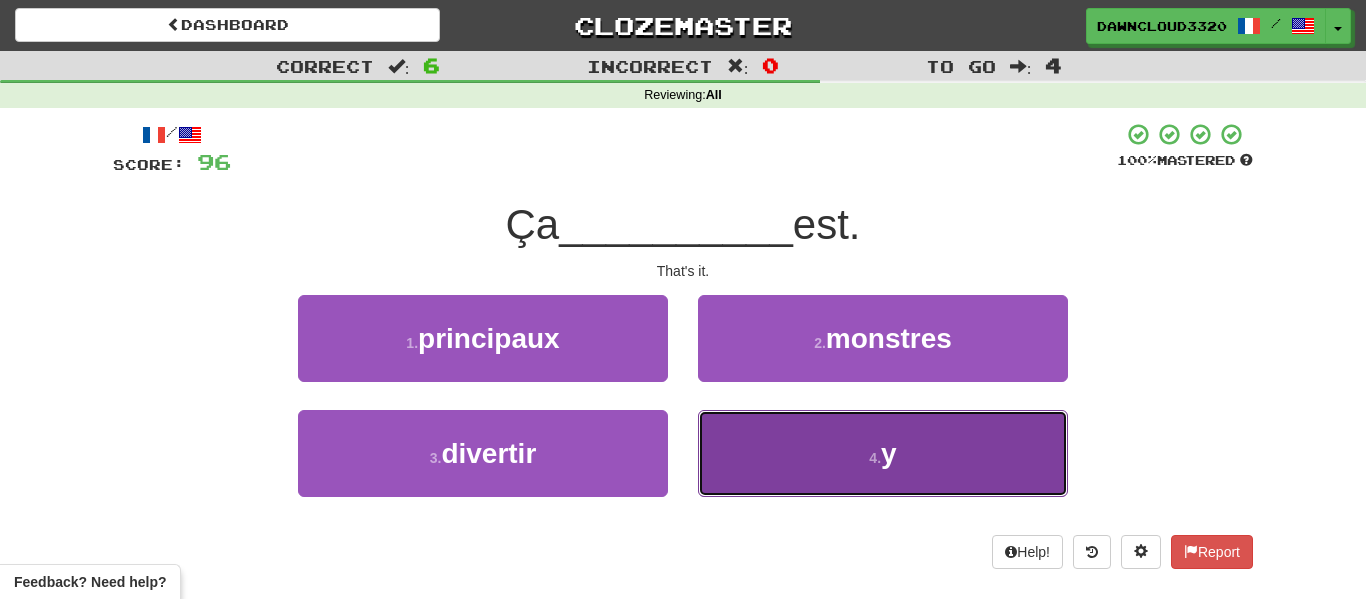 click on "4 .  y" at bounding box center [883, 453] 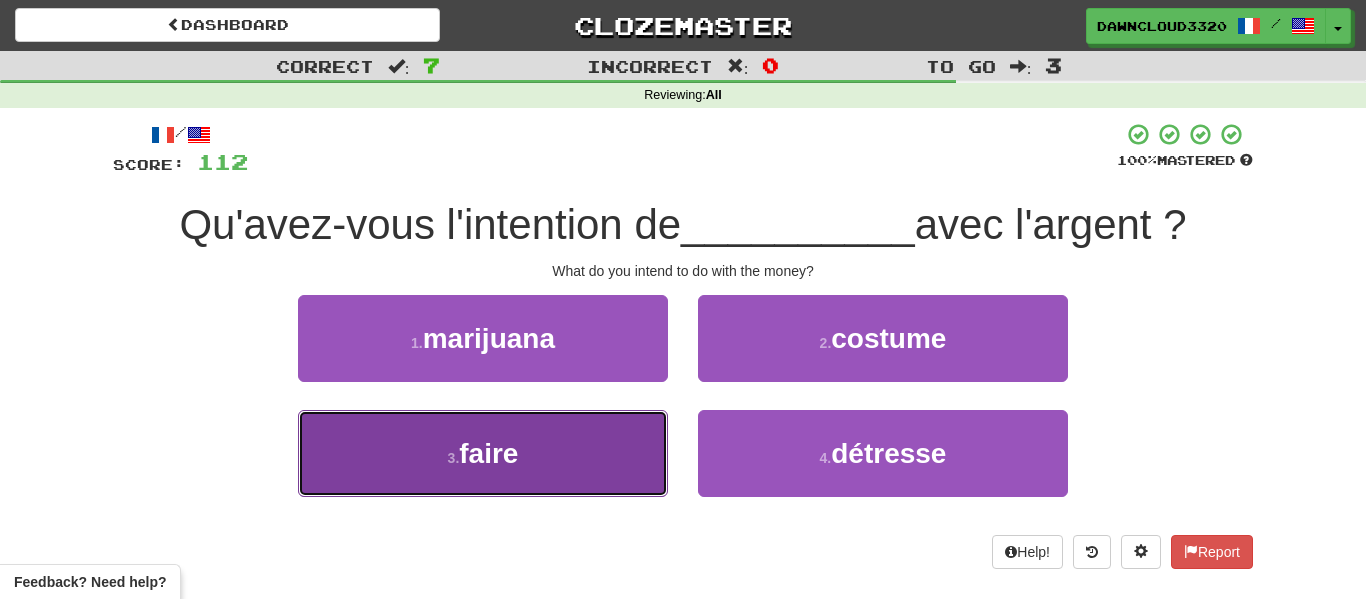 click on "3 .  faire" at bounding box center [483, 453] 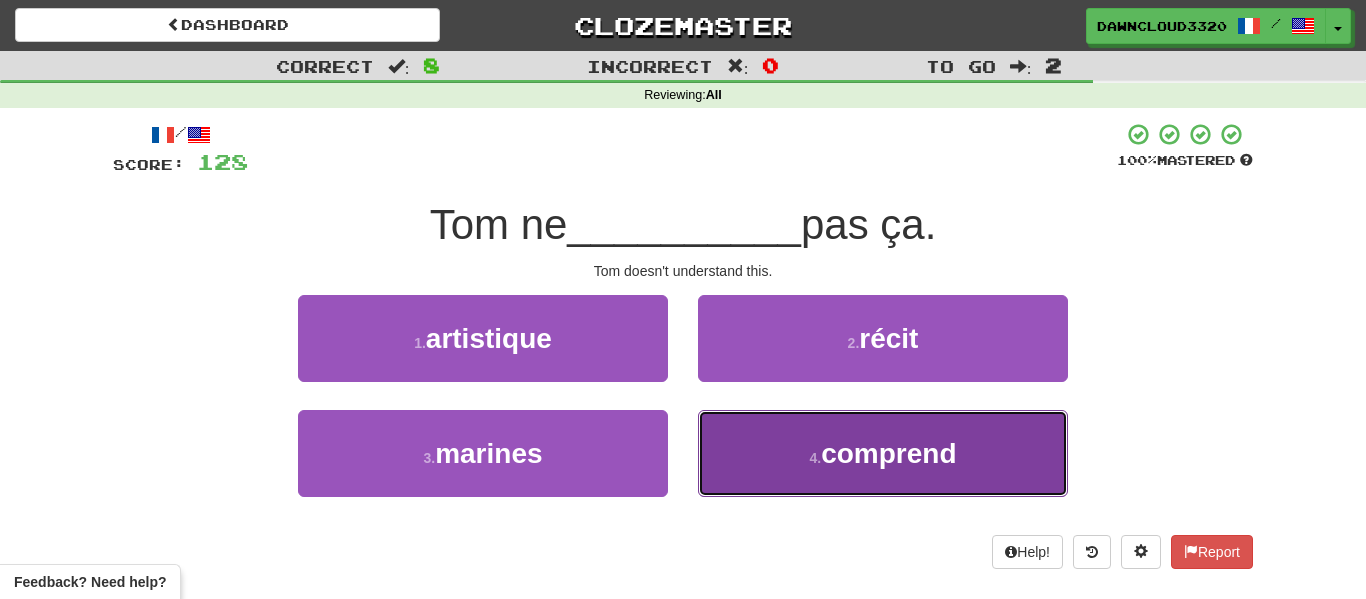 click on "comprend" at bounding box center (888, 453) 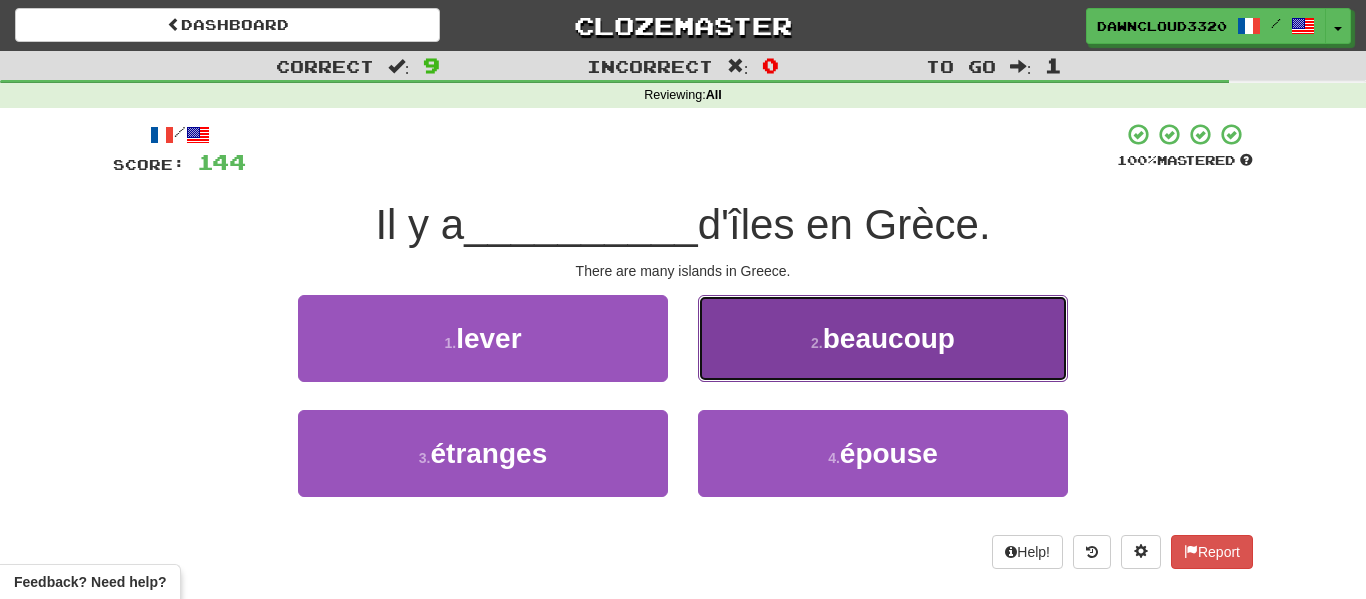 click on "beaucoup" at bounding box center [889, 338] 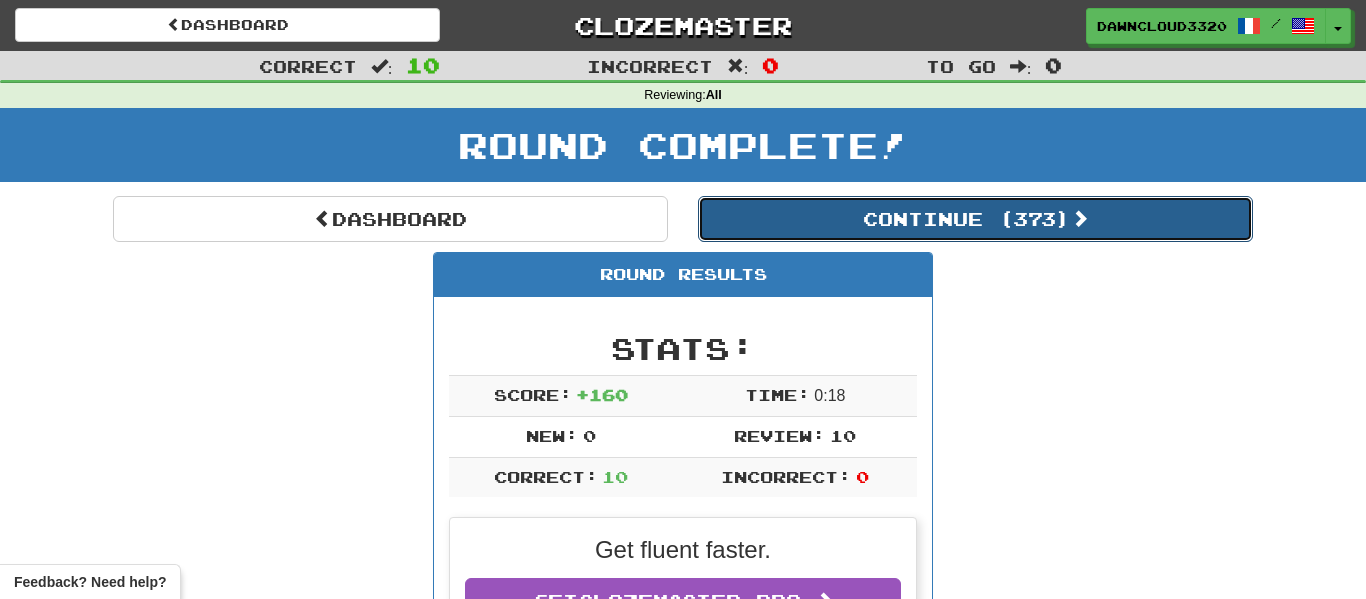 click on "Continue ( [NUMBER] )" at bounding box center (975, 219) 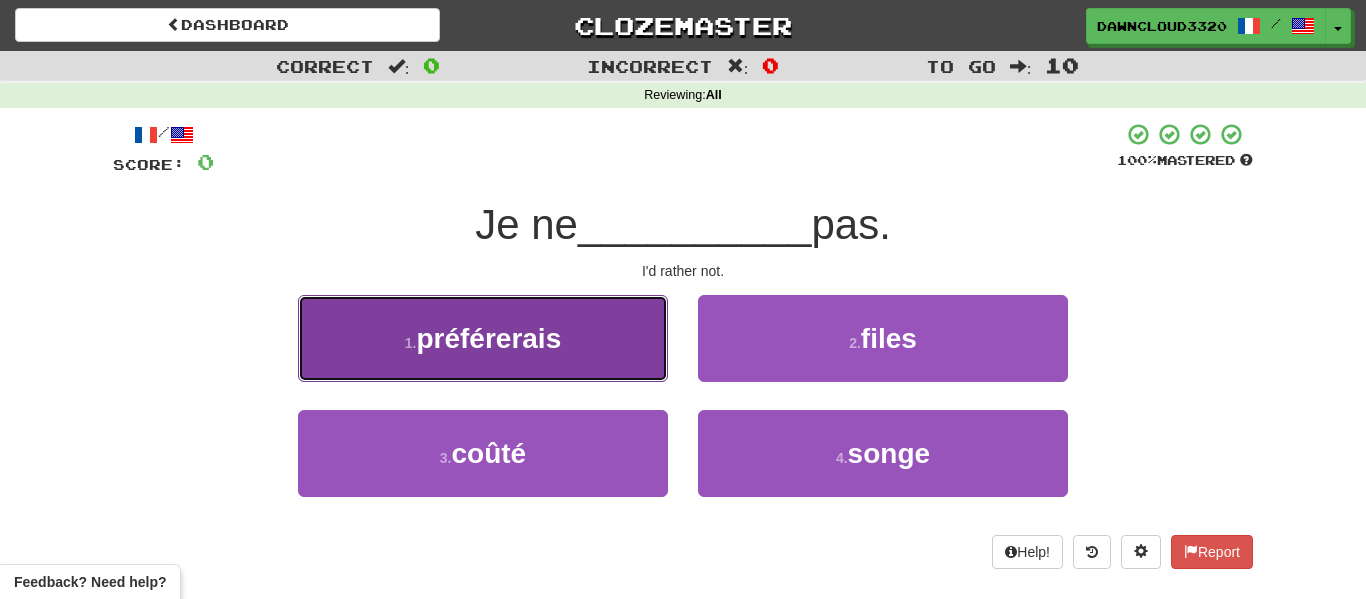 click on "1 .  préférerais" at bounding box center [483, 338] 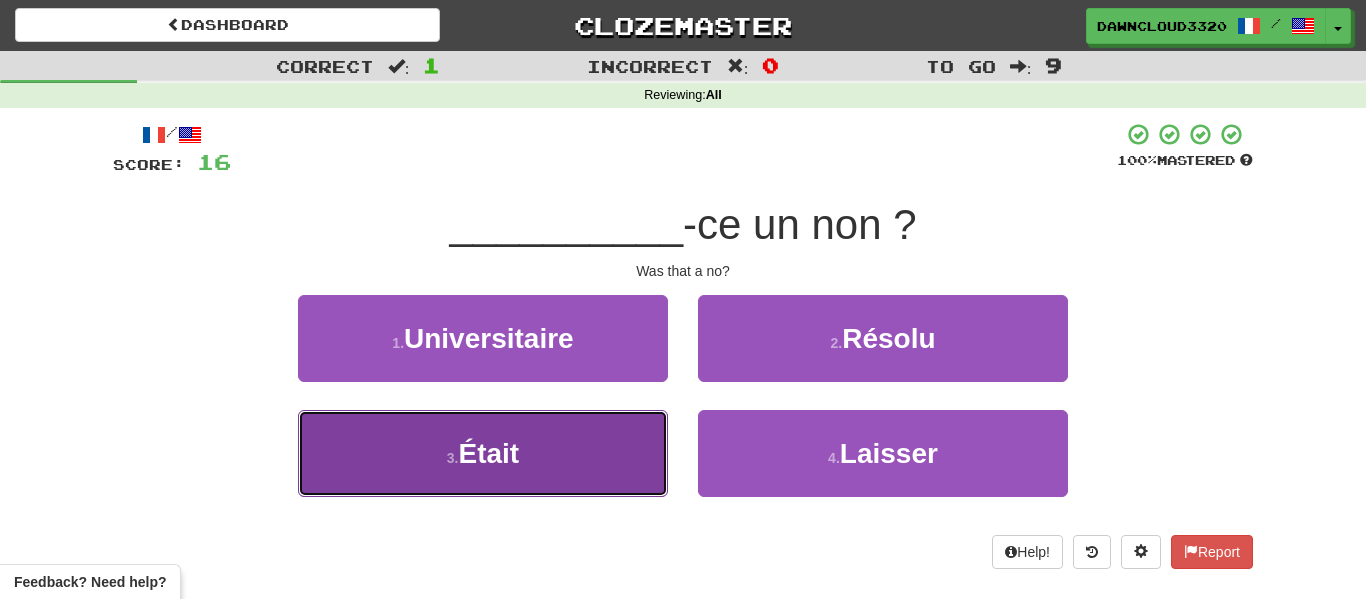 click on "3 .  Était" at bounding box center (483, 453) 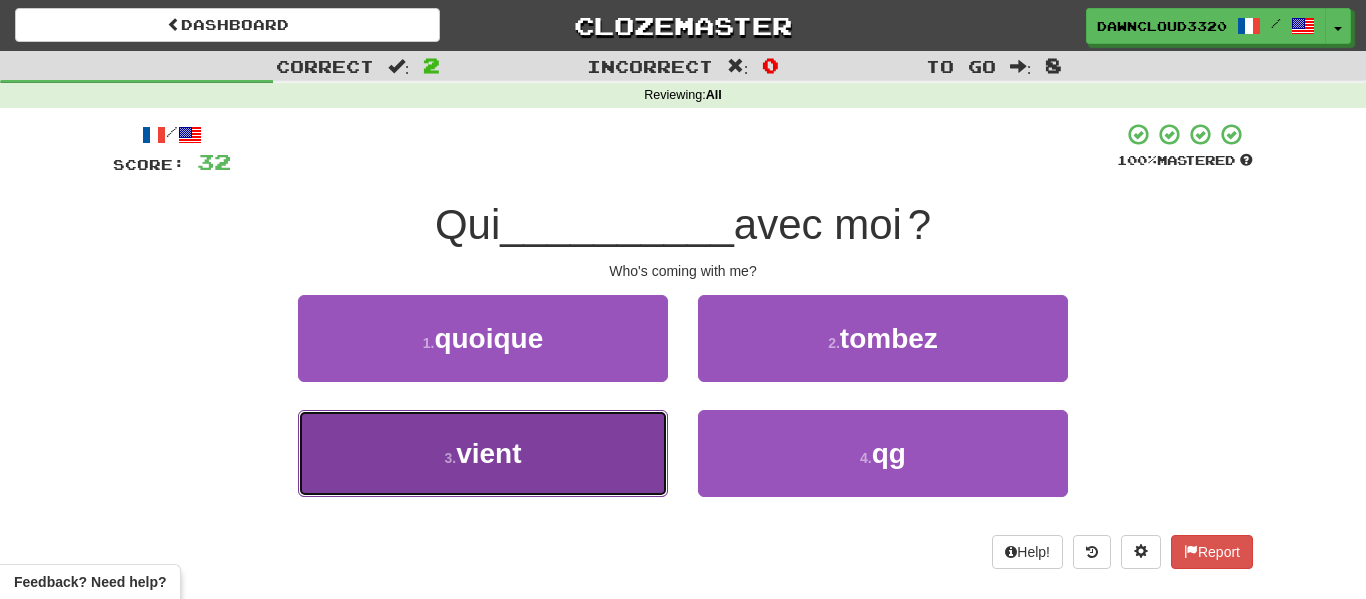 click on "3 .  vient" at bounding box center [483, 453] 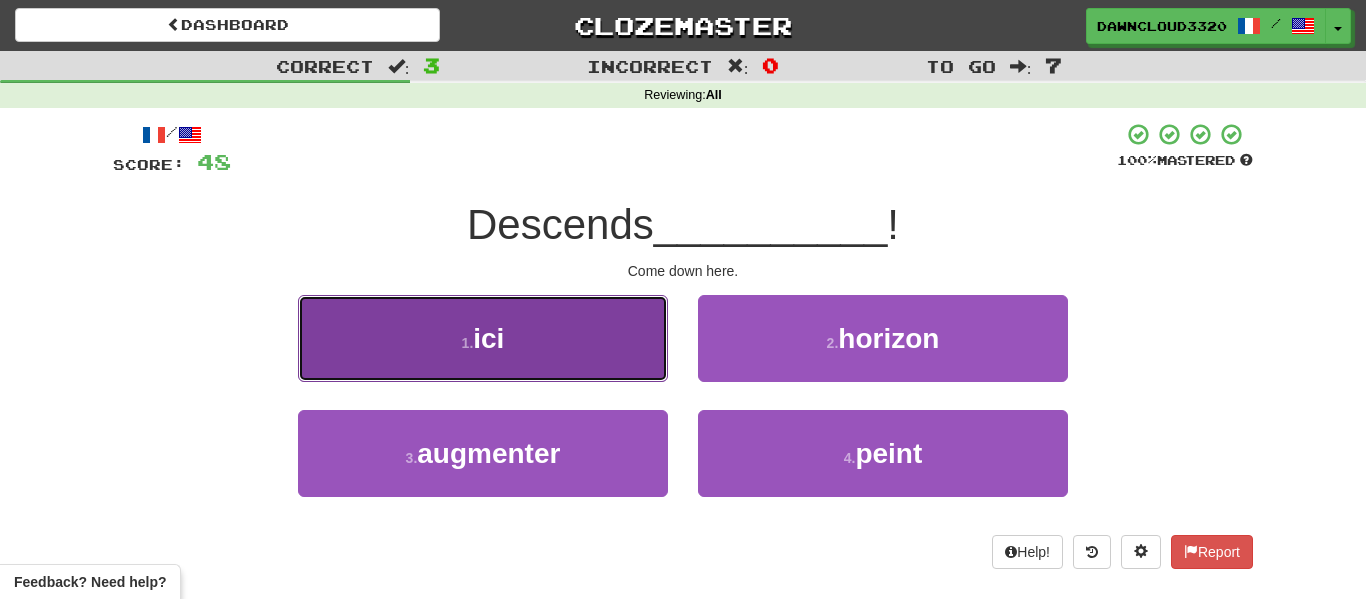 click on "1 .  ici" at bounding box center [483, 338] 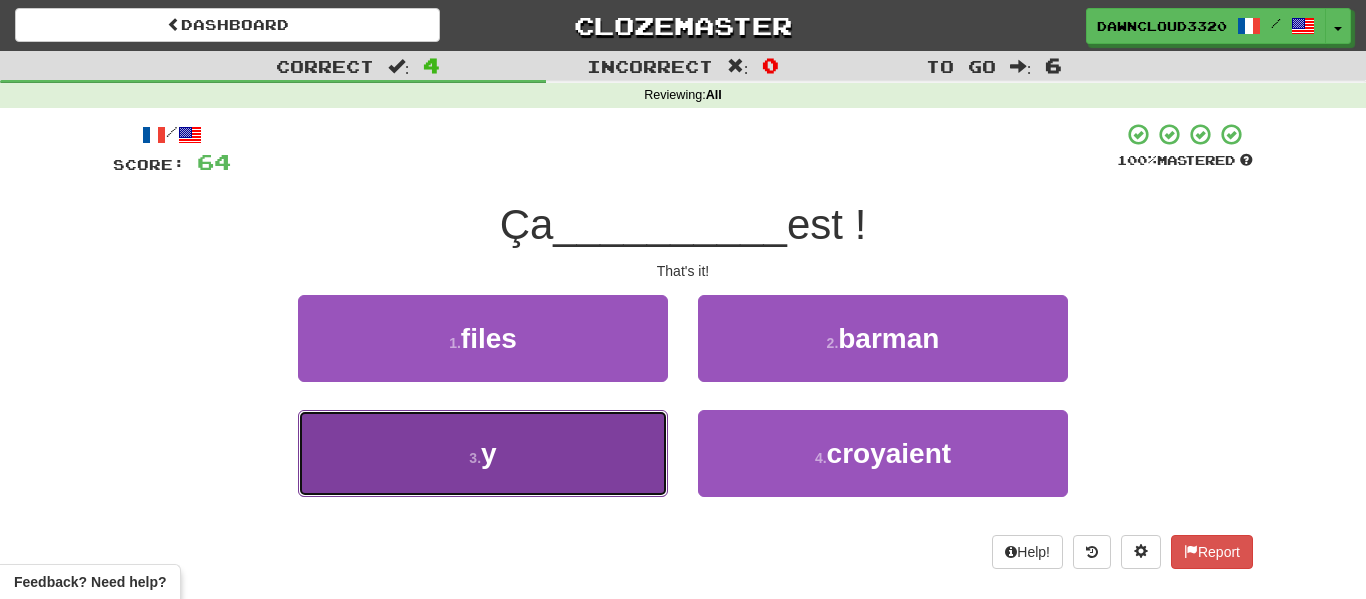 click on "y" at bounding box center (489, 453) 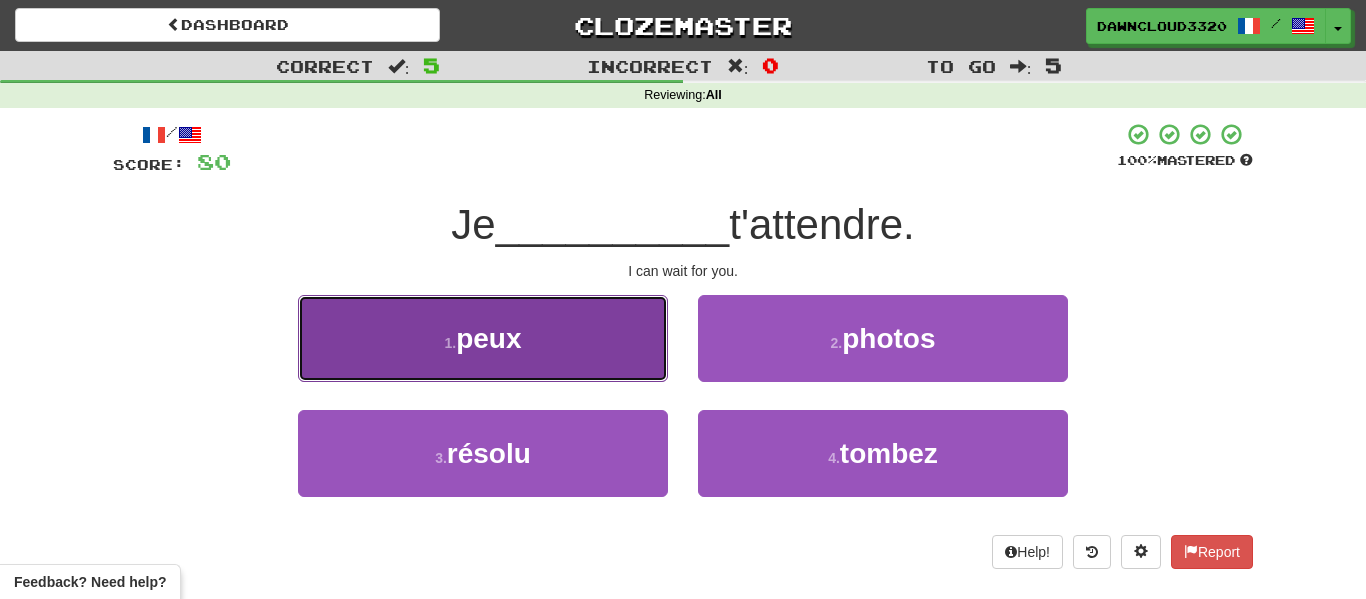 click on "1 .  peux" at bounding box center [483, 338] 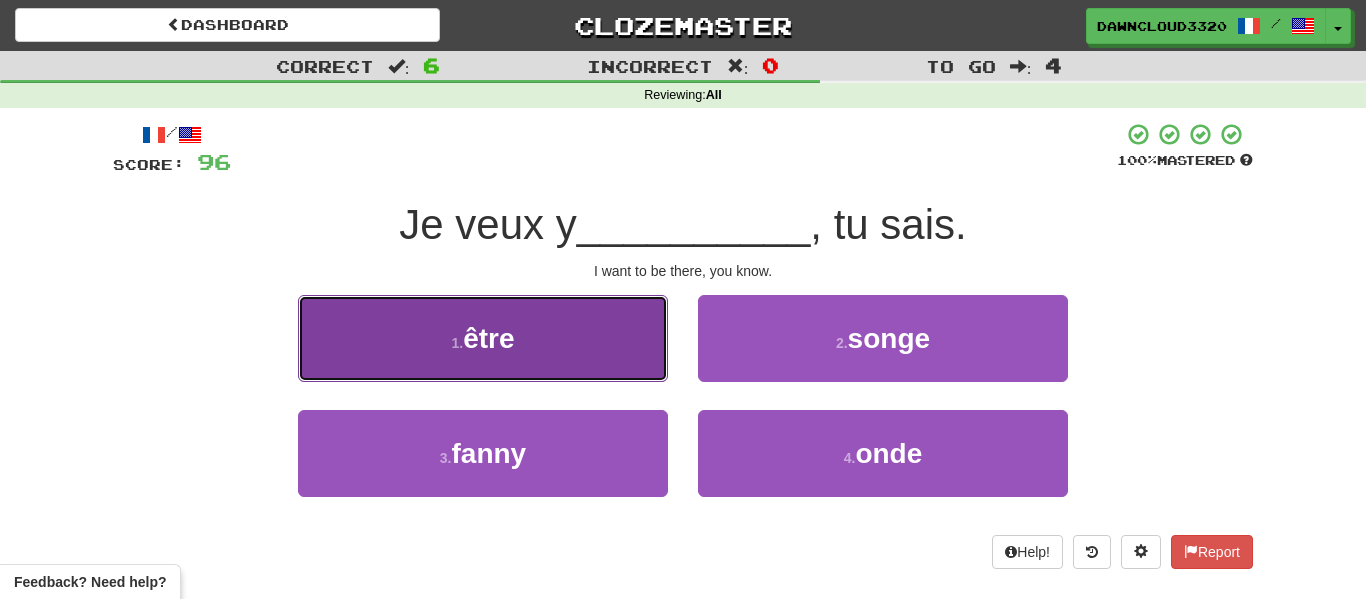 click on "1 .  être" at bounding box center [483, 338] 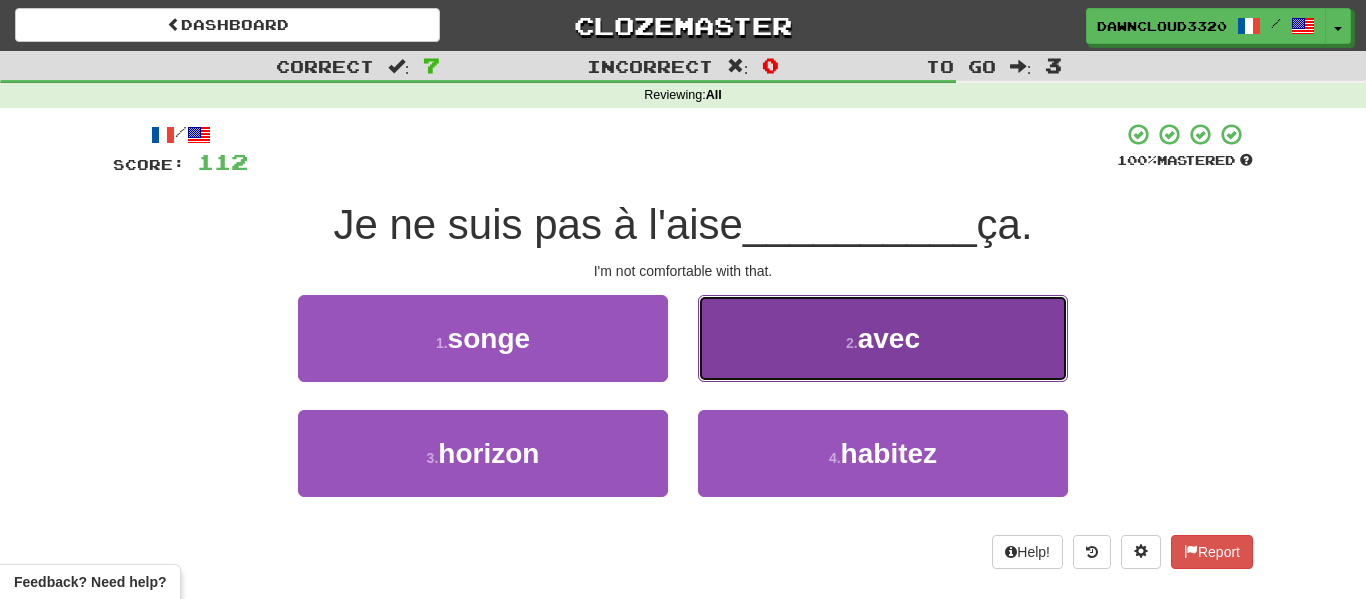 click on "2 .  avec" at bounding box center [883, 338] 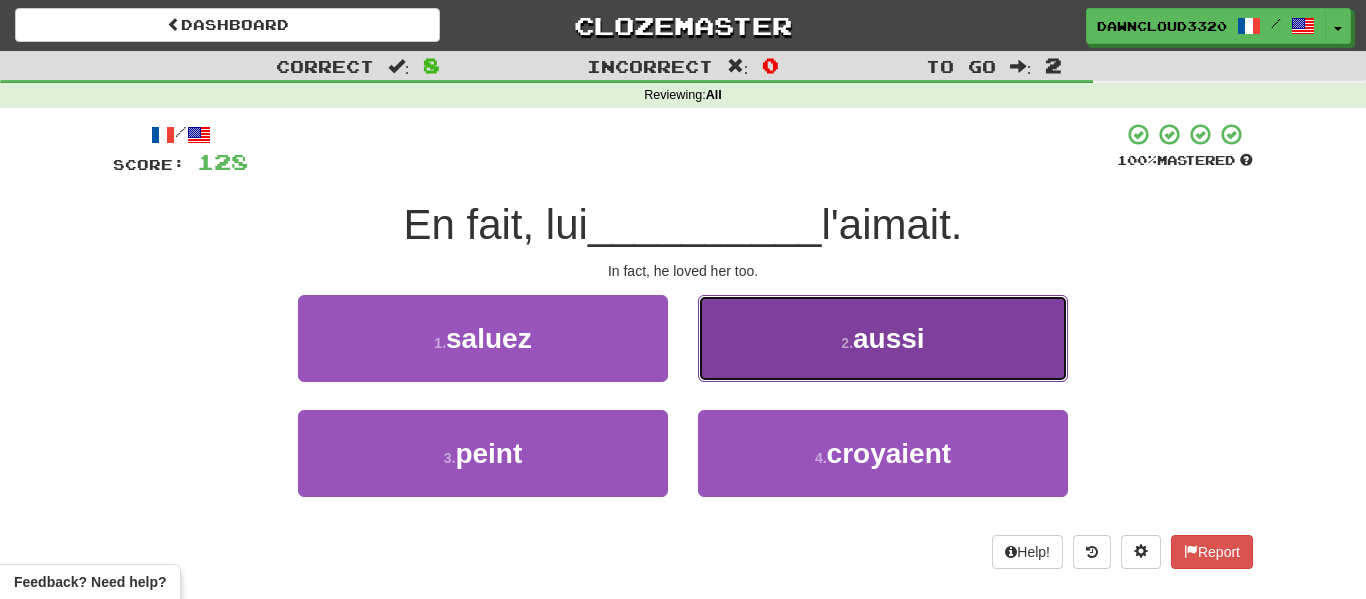 click on "2 .  aussi" at bounding box center [883, 338] 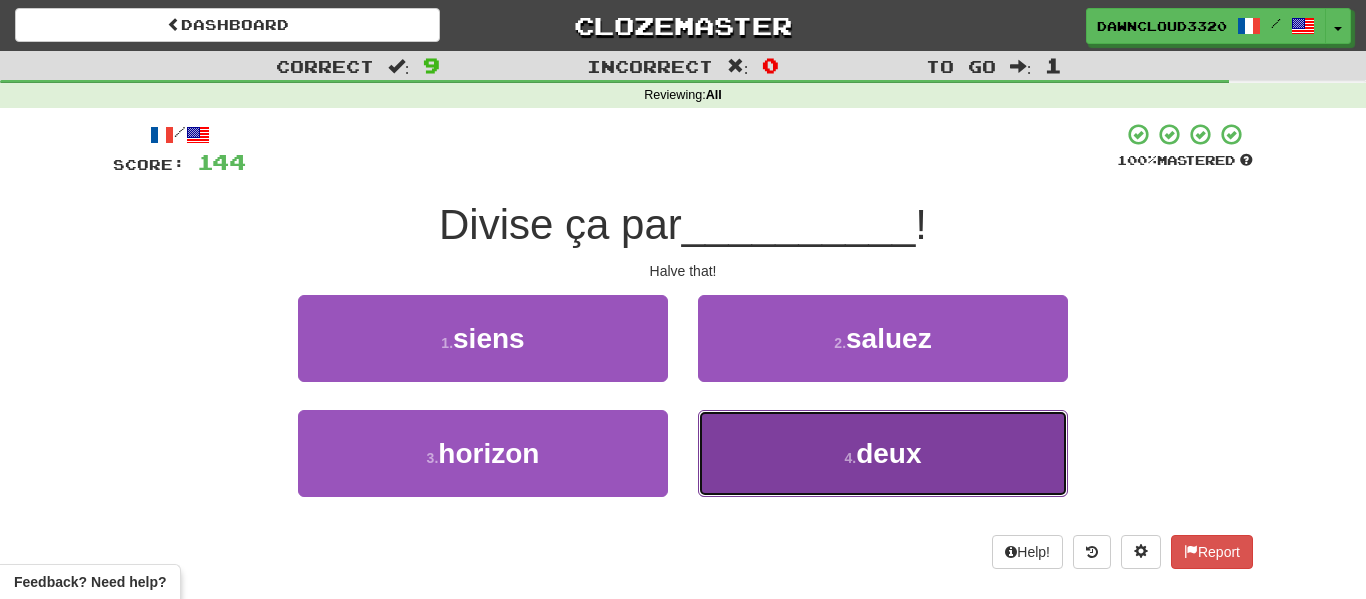 click on "4 .  deux" at bounding box center [883, 453] 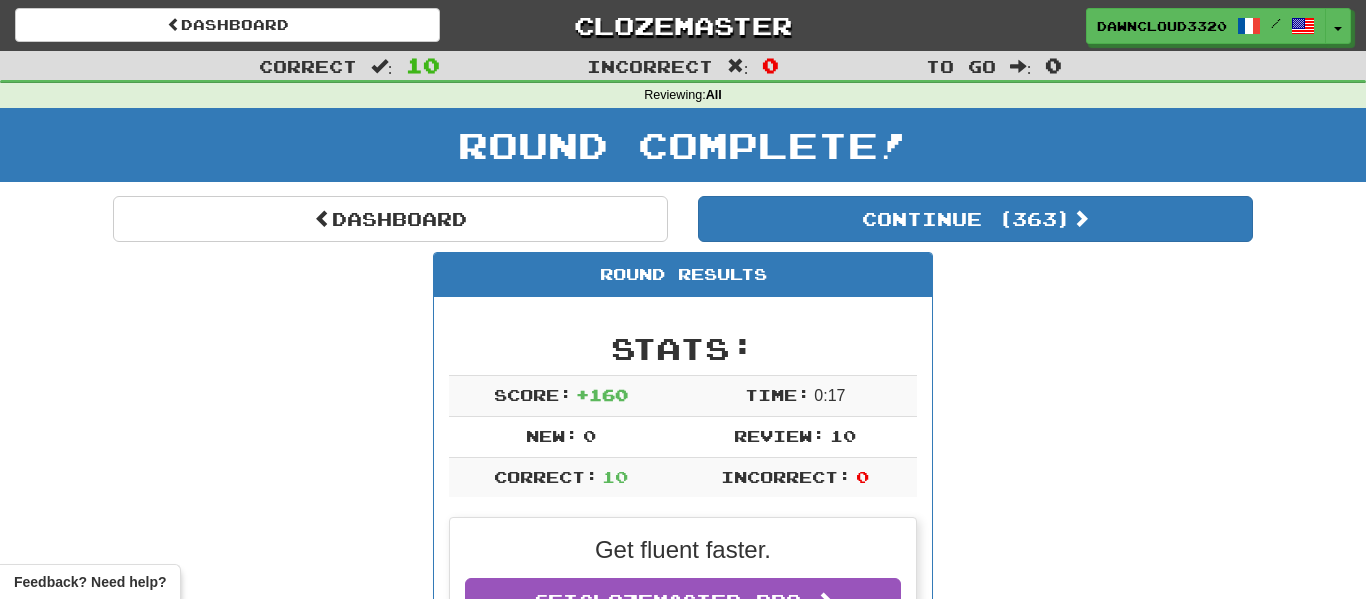 click on "Round Results" at bounding box center (683, 275) 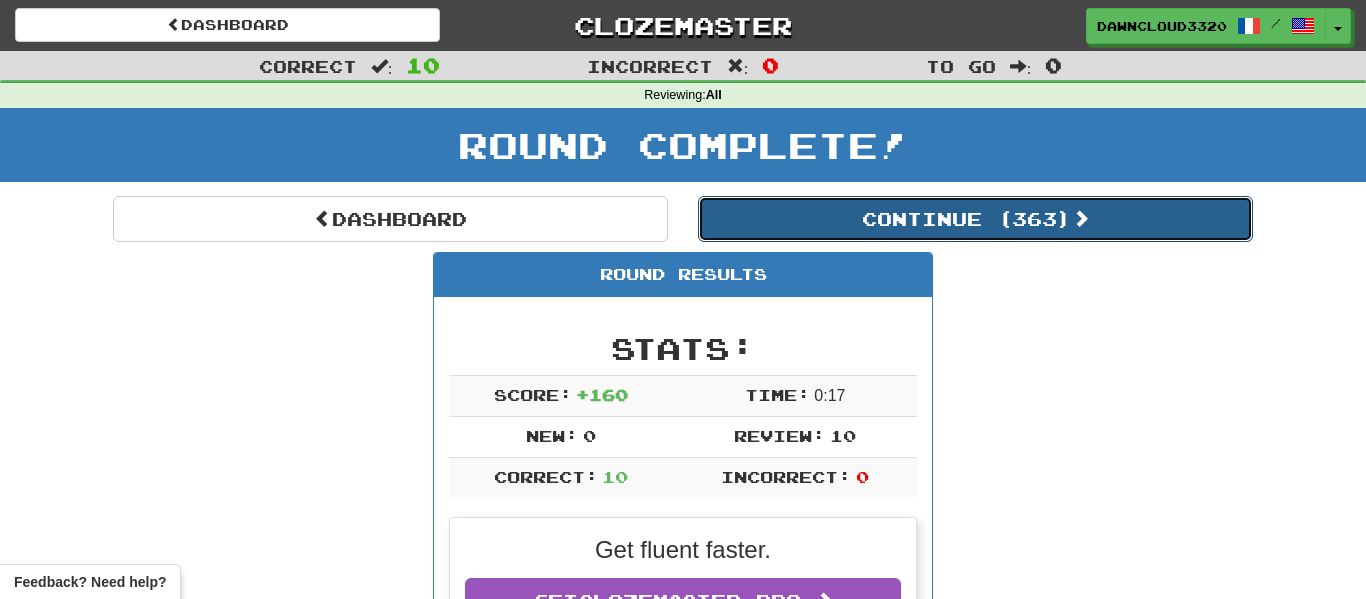 click on "Continue ( [NUMBER] )" at bounding box center (975, 219) 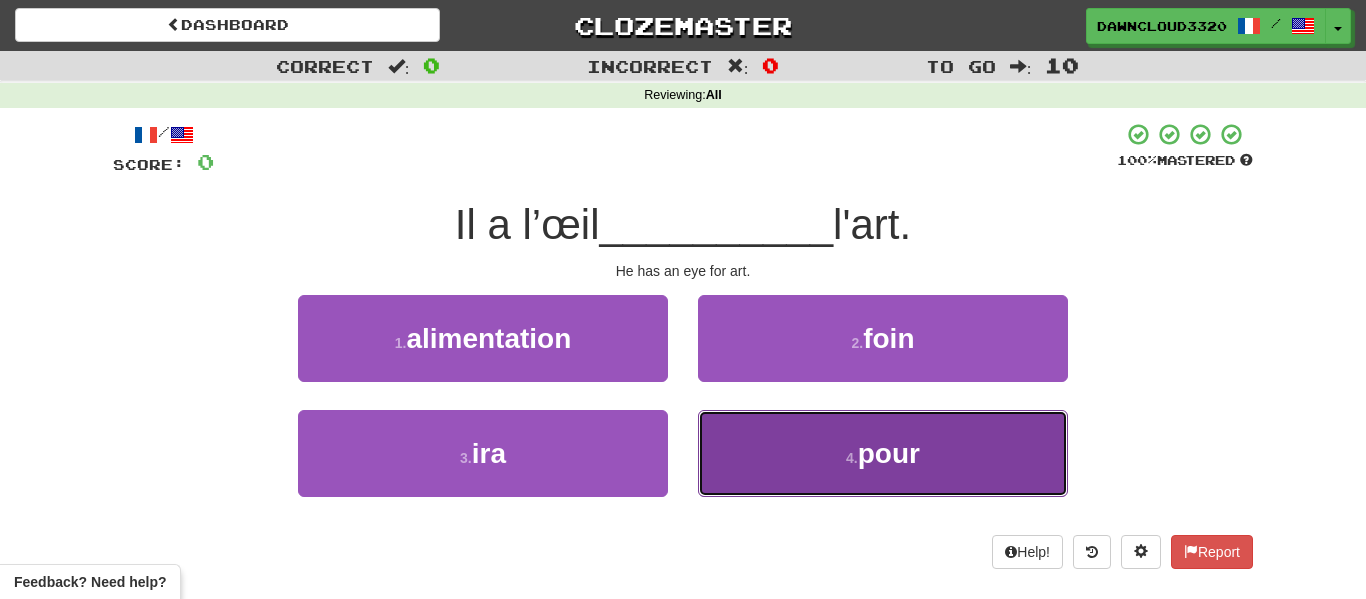 click on "4 .  pour" at bounding box center [883, 453] 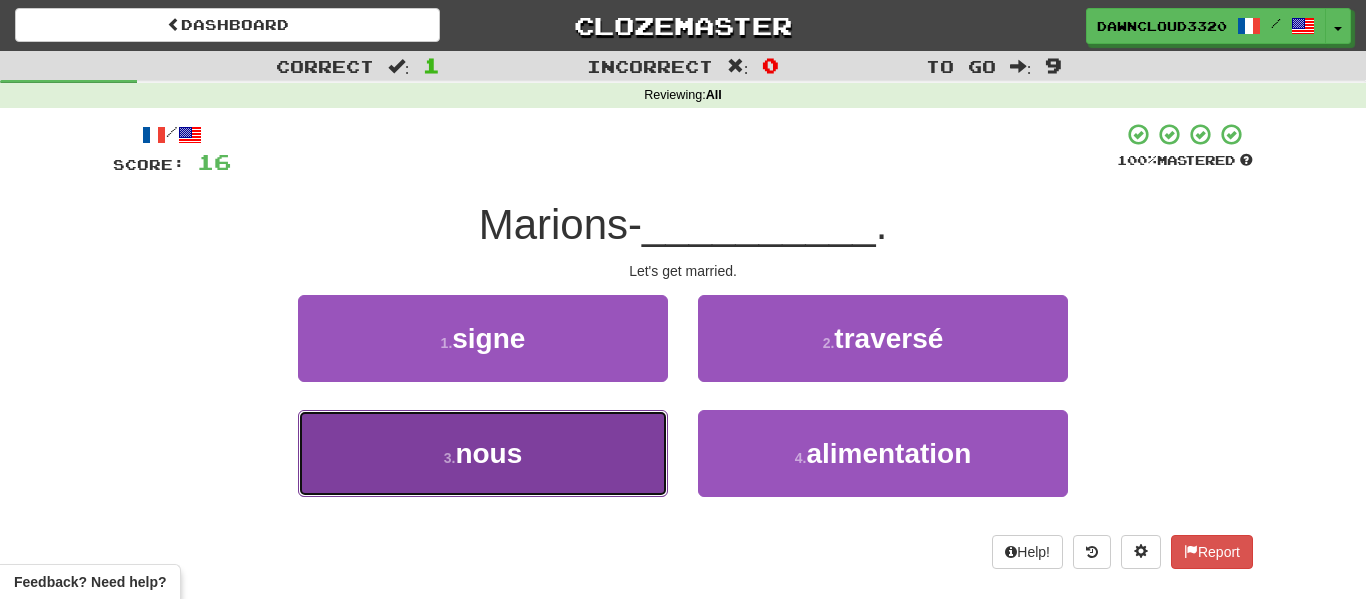 click on "3 .  nous" at bounding box center [483, 453] 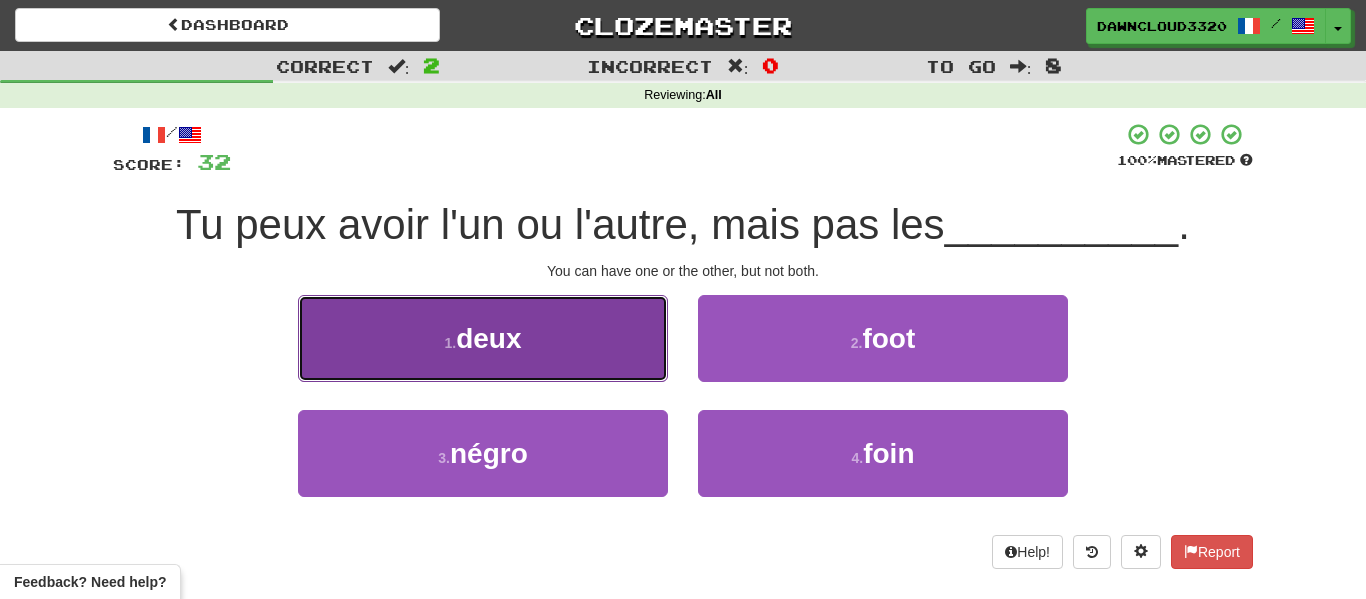 click on "1 .  deux" at bounding box center [483, 338] 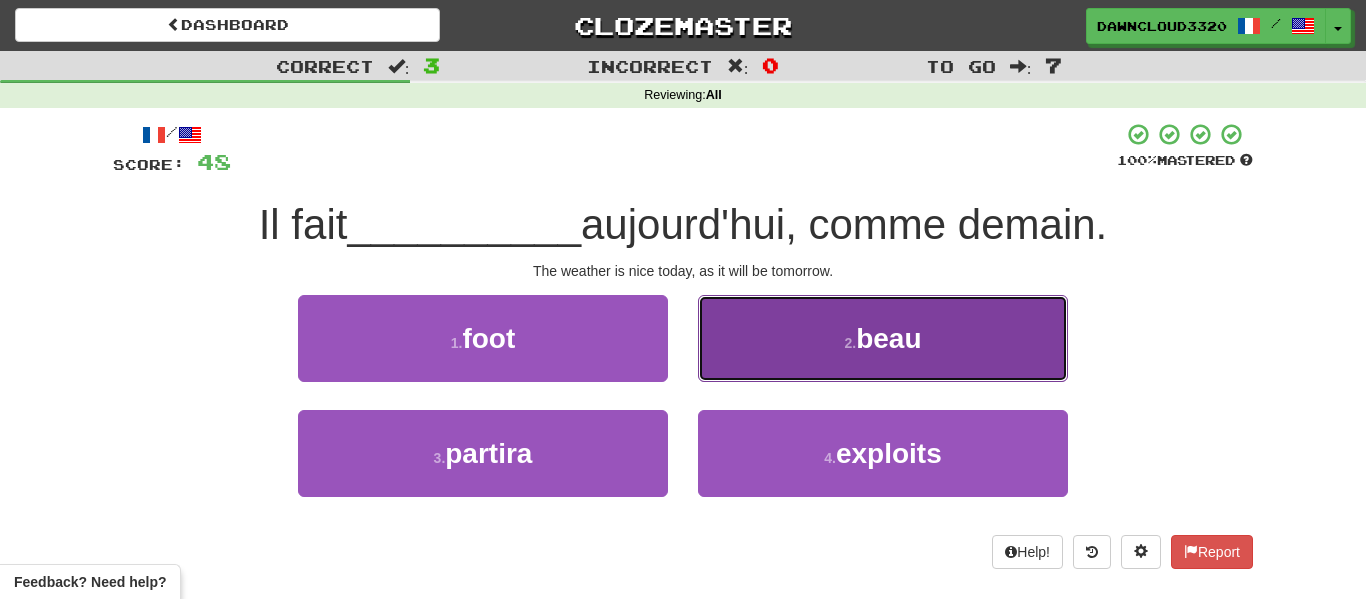 click on "2 .  beau" at bounding box center (883, 338) 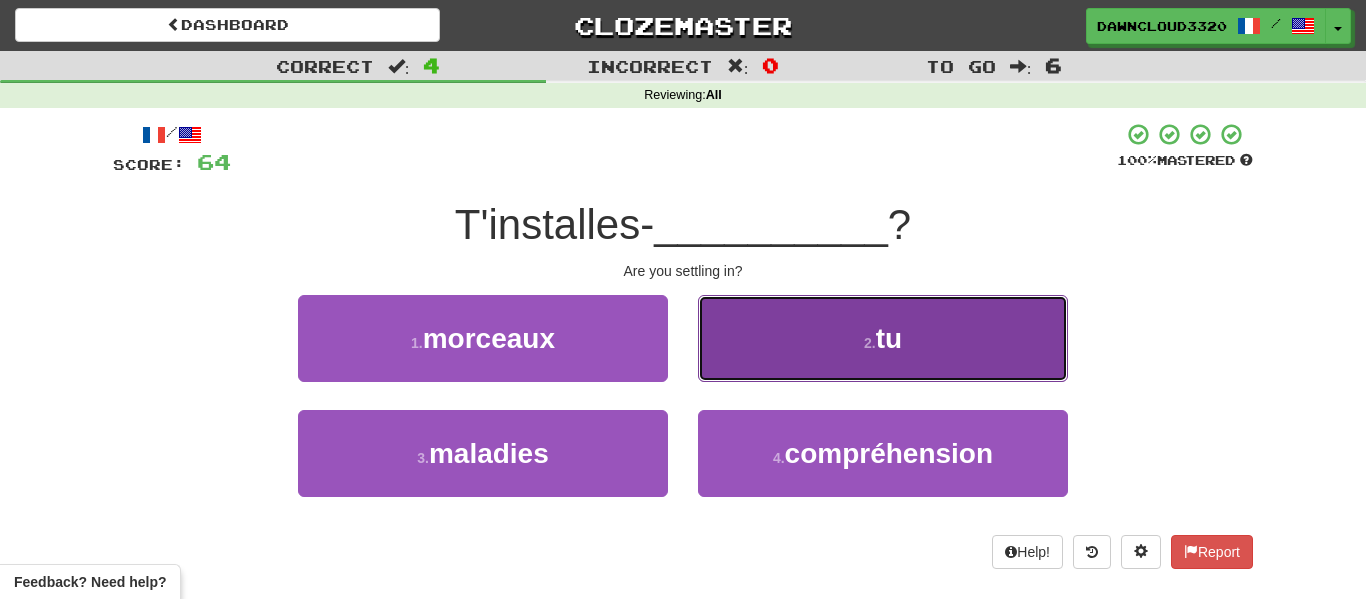 click on "2 .  tu" at bounding box center (883, 338) 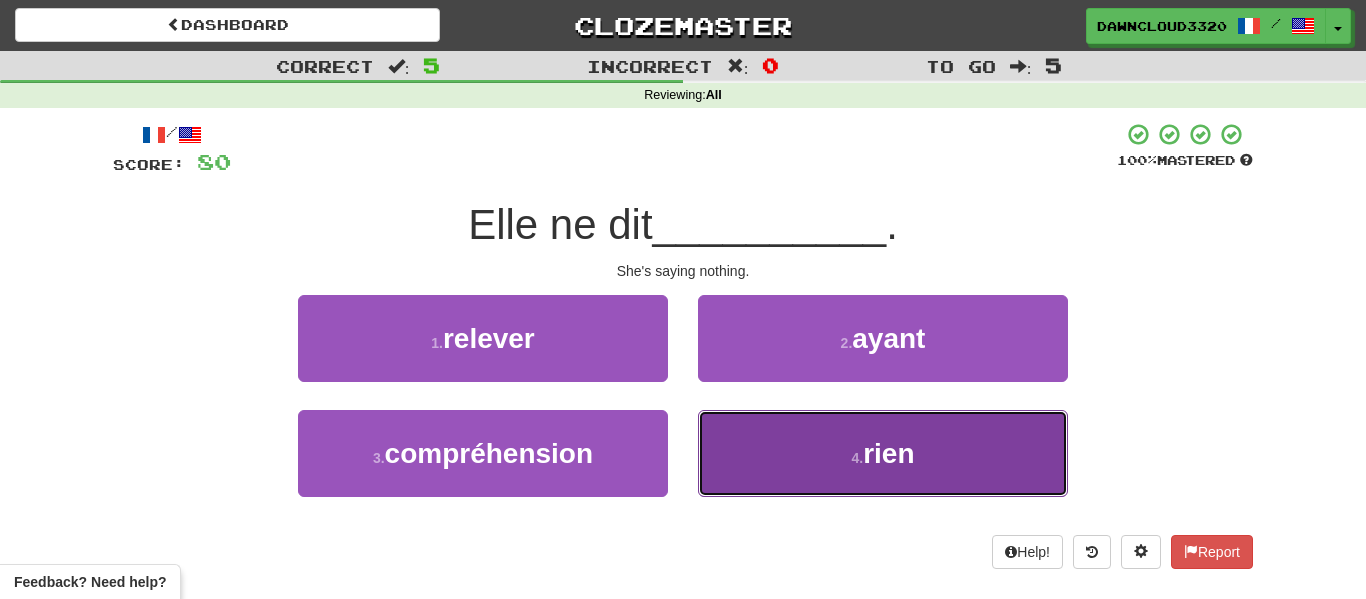 click on "4 .  rien" at bounding box center [883, 453] 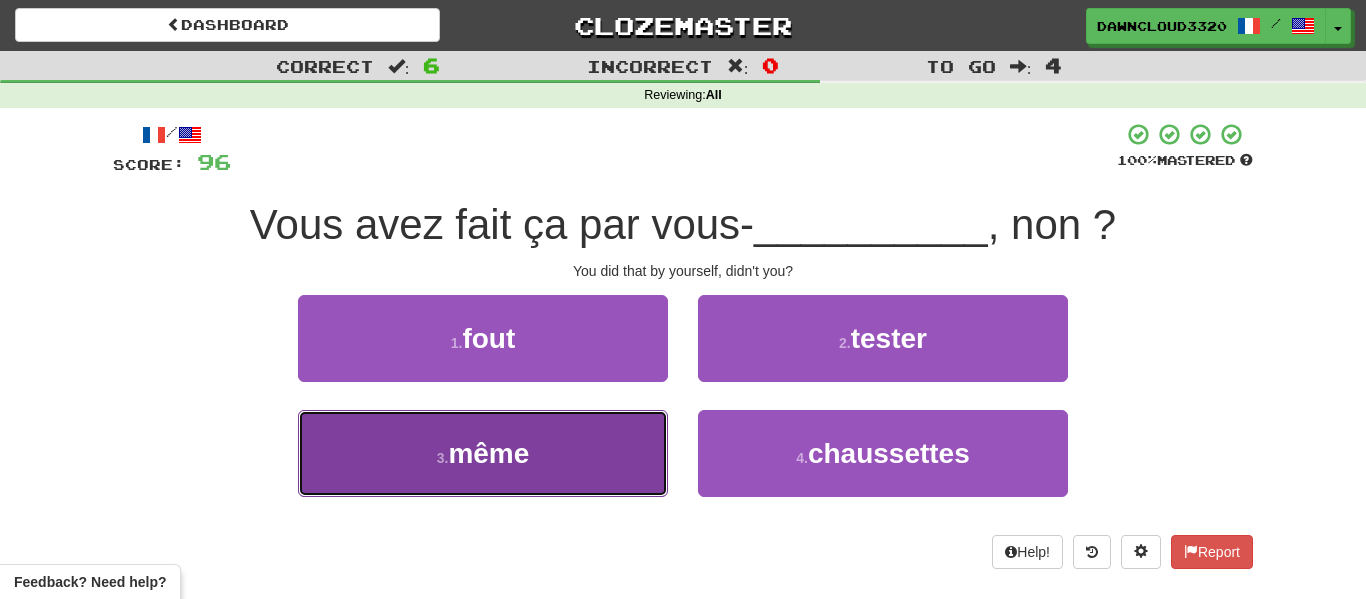 click on "3 .  même" at bounding box center (483, 453) 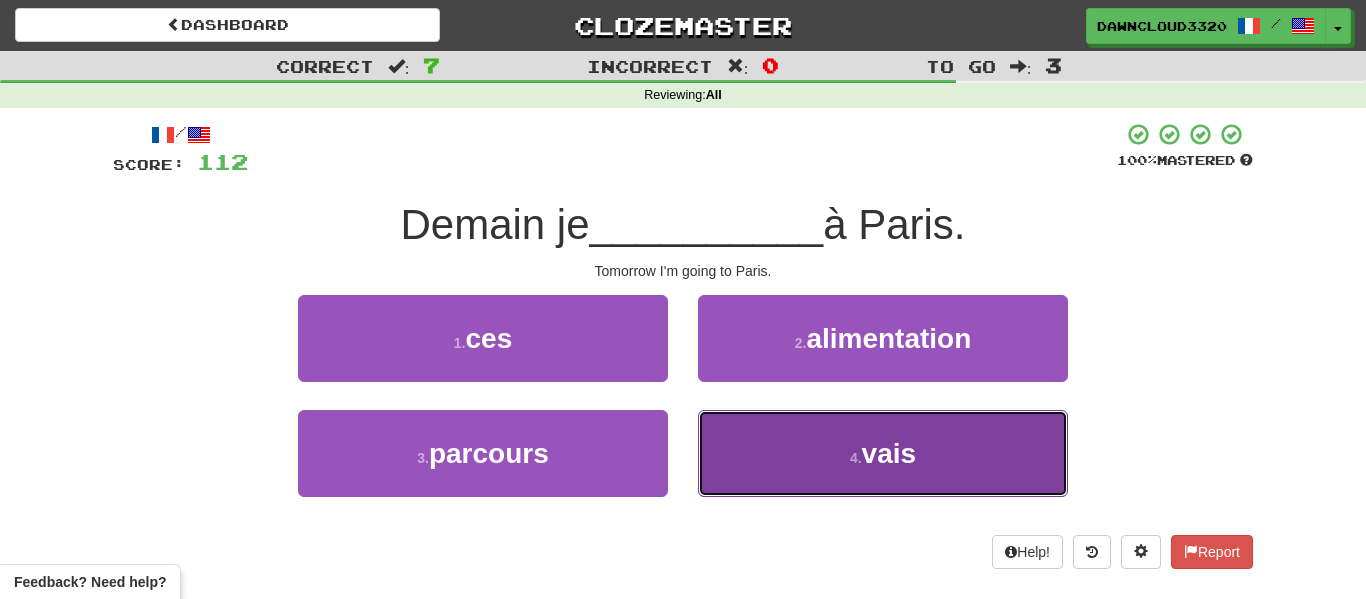 click on "4 .  vais" at bounding box center (883, 453) 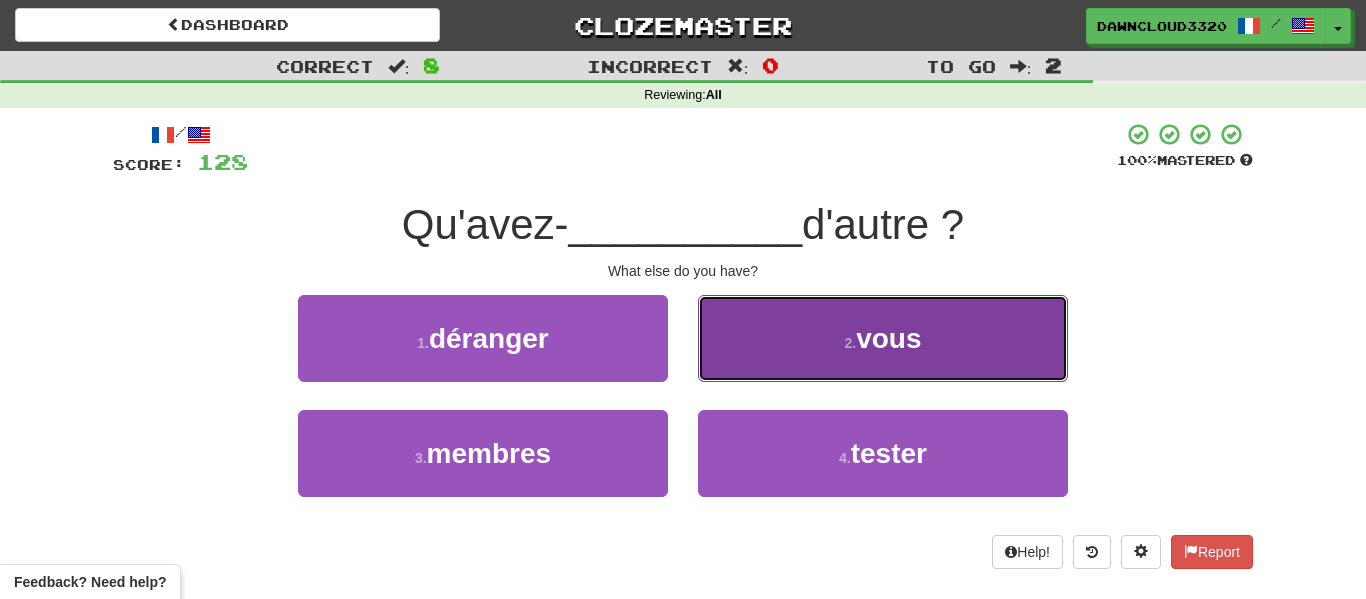 click on "2 .  vous" at bounding box center (883, 338) 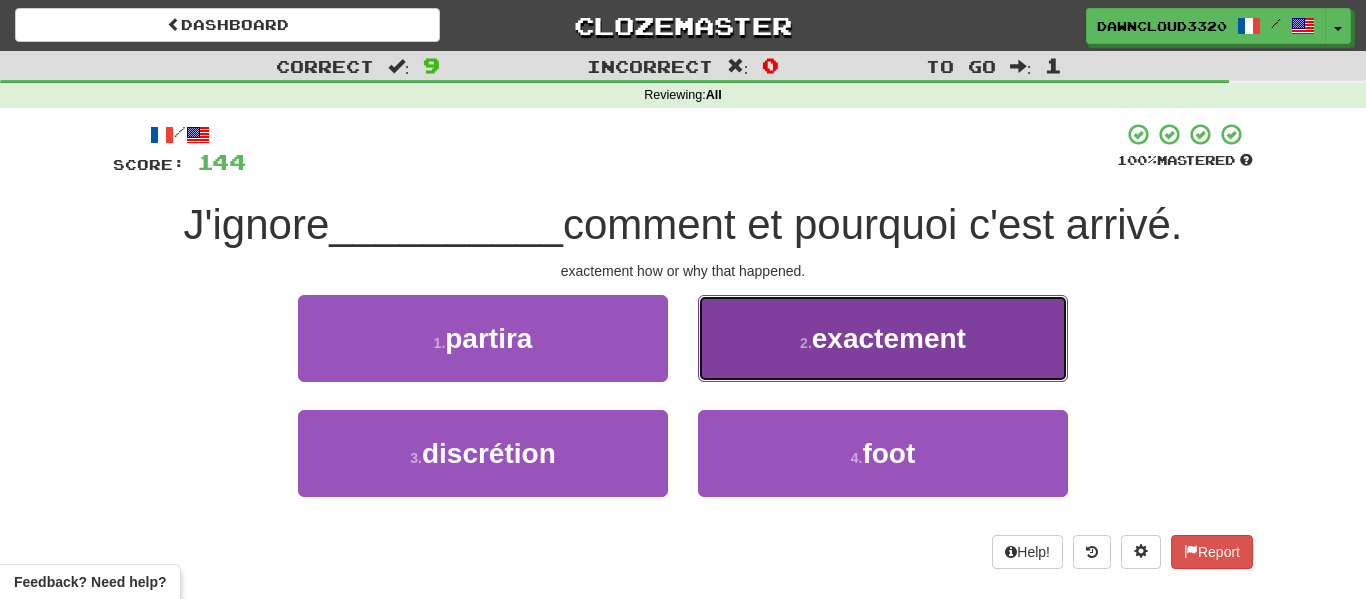 click on "2 .  exactement" at bounding box center [883, 338] 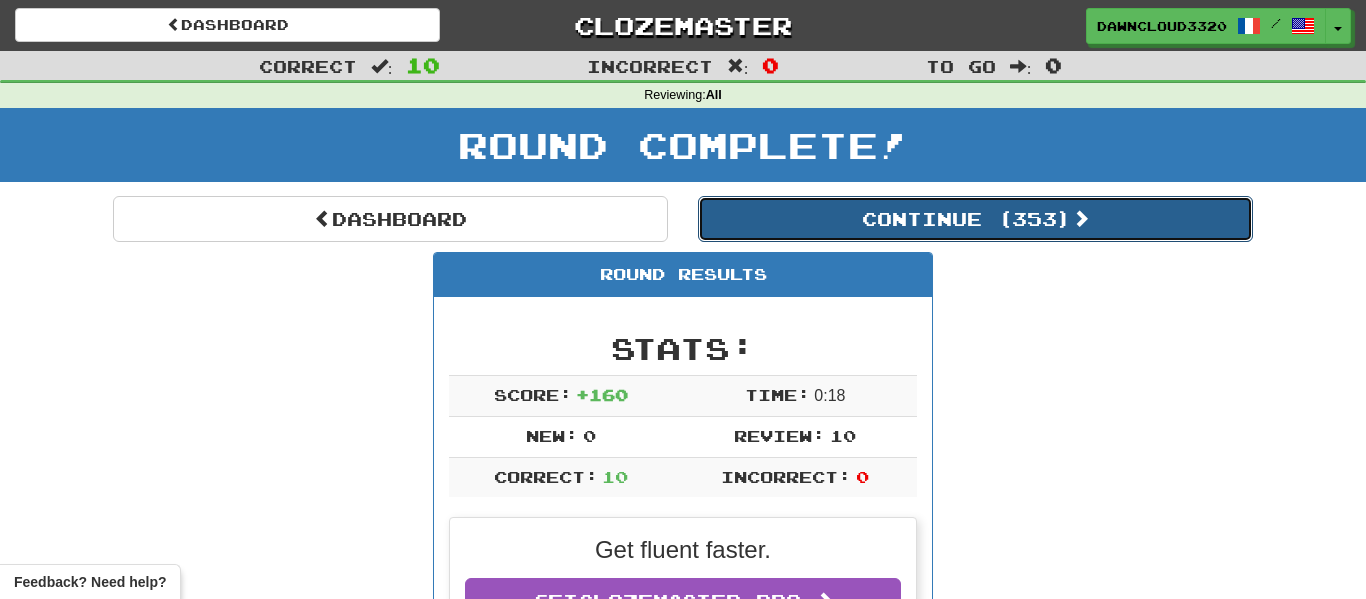 click on "Continue ( [NUMBER] )" at bounding box center [975, 219] 